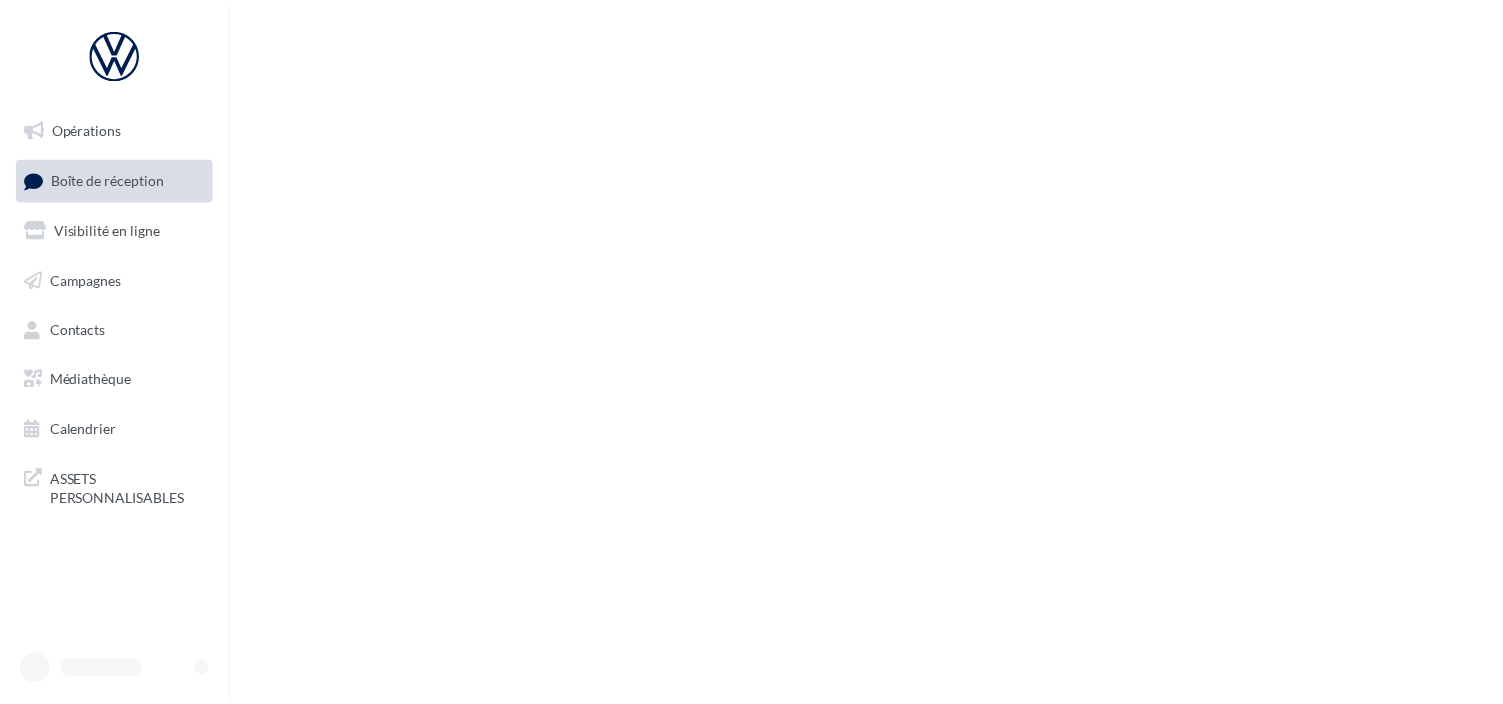 scroll, scrollTop: 0, scrollLeft: 0, axis: both 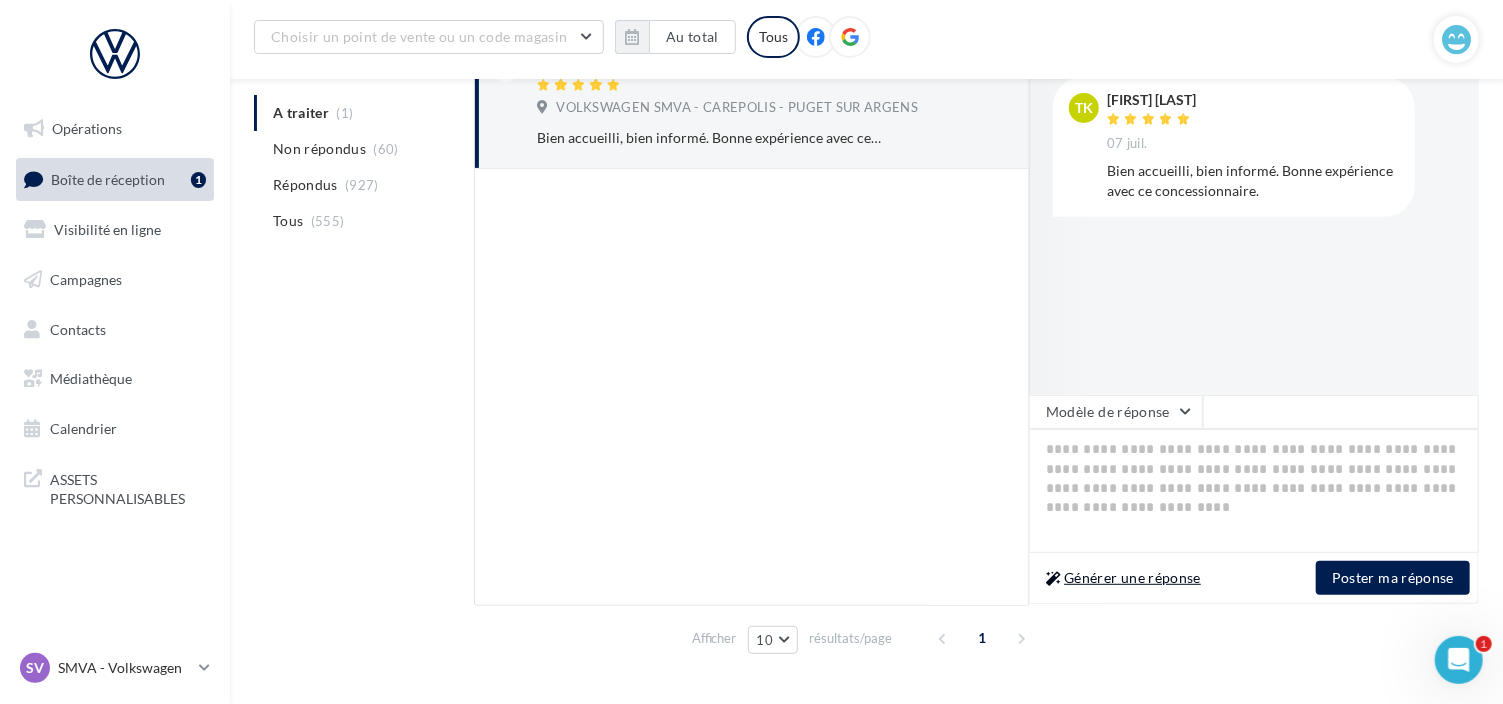 click on "Générer une réponse" at bounding box center [1123, 578] 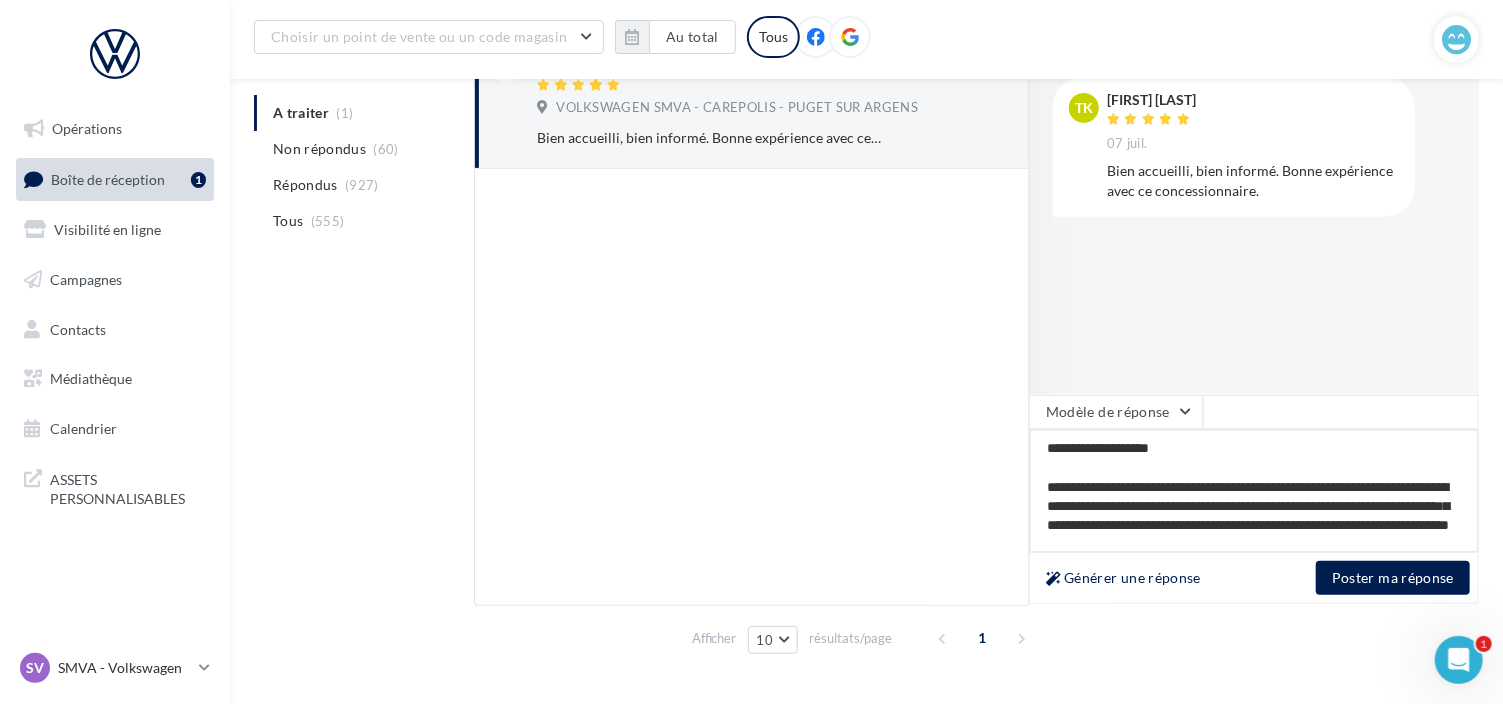 click on "**********" at bounding box center (1254, 491) 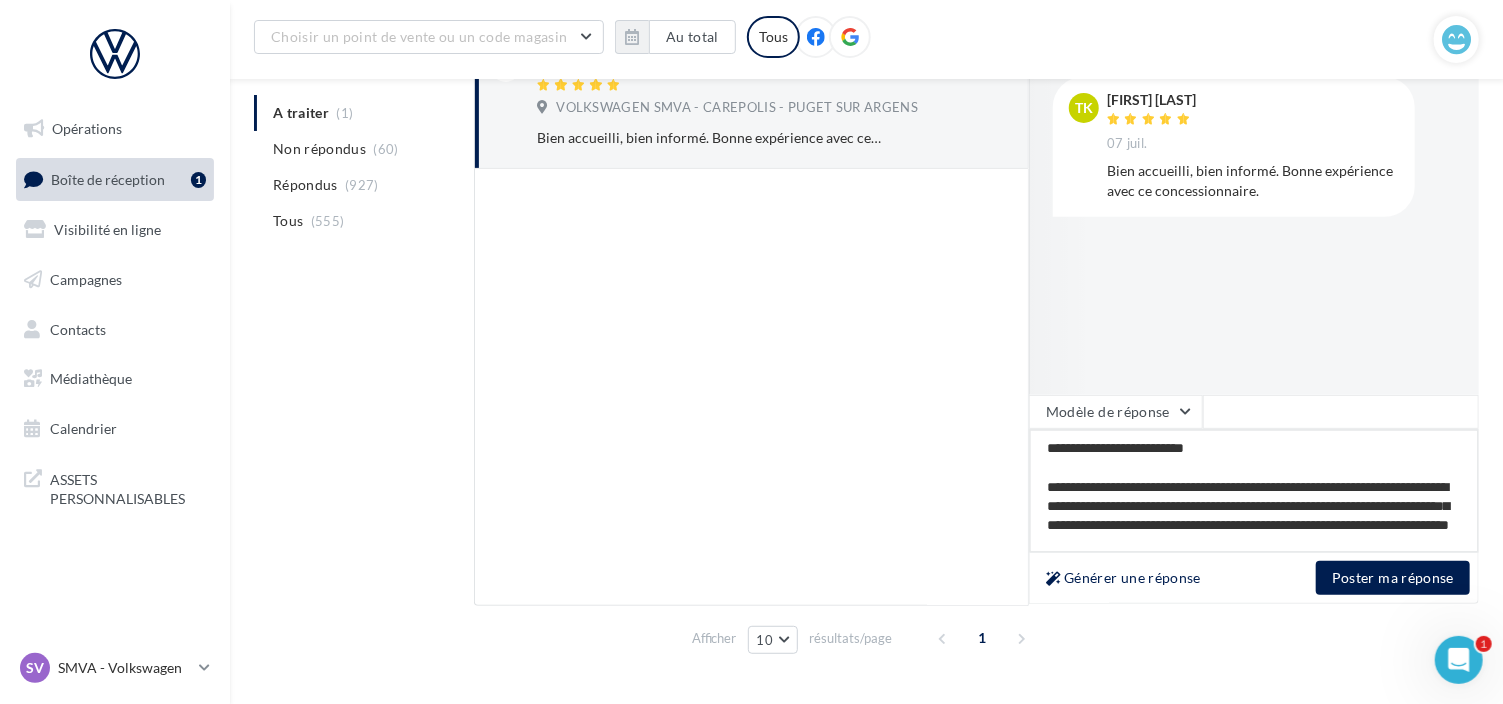 click on "**********" at bounding box center [1254, 491] 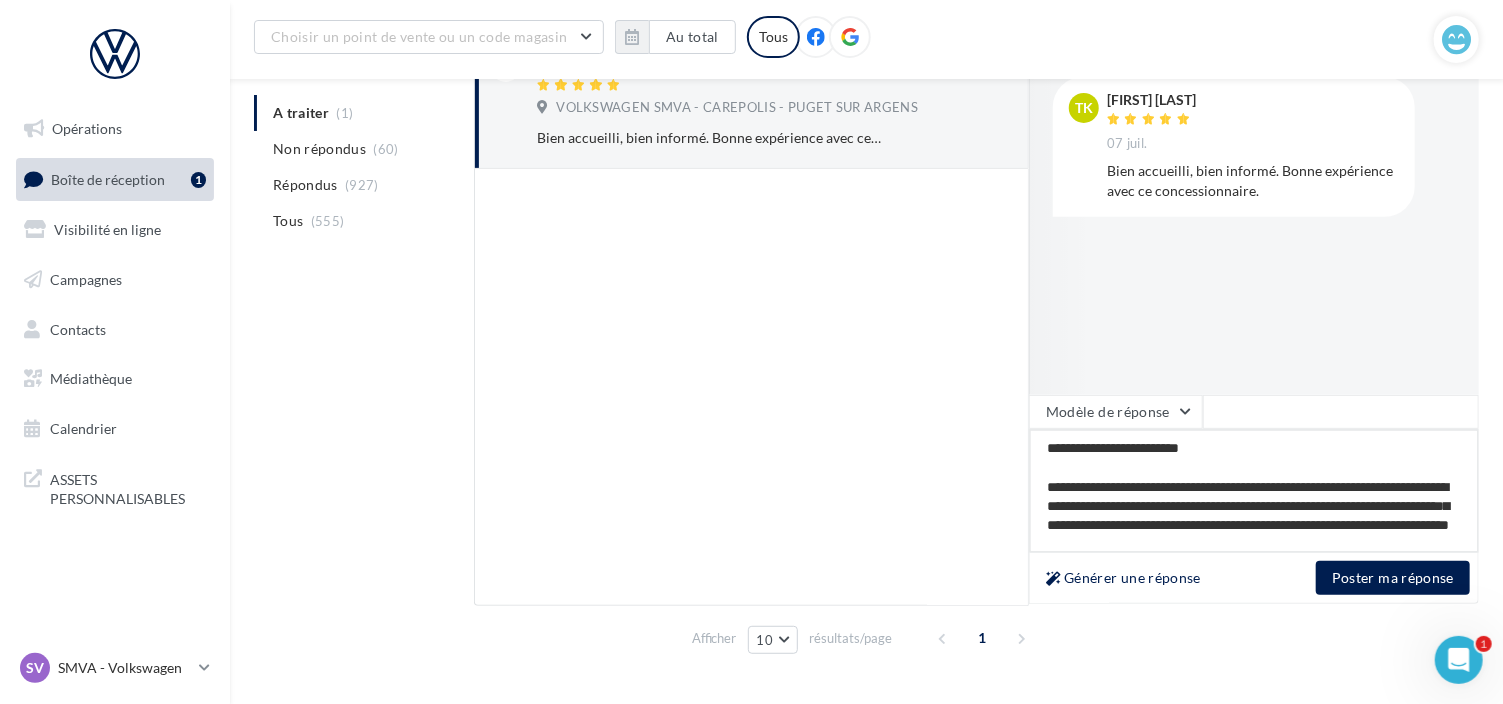 click on "**********" at bounding box center (1254, 491) 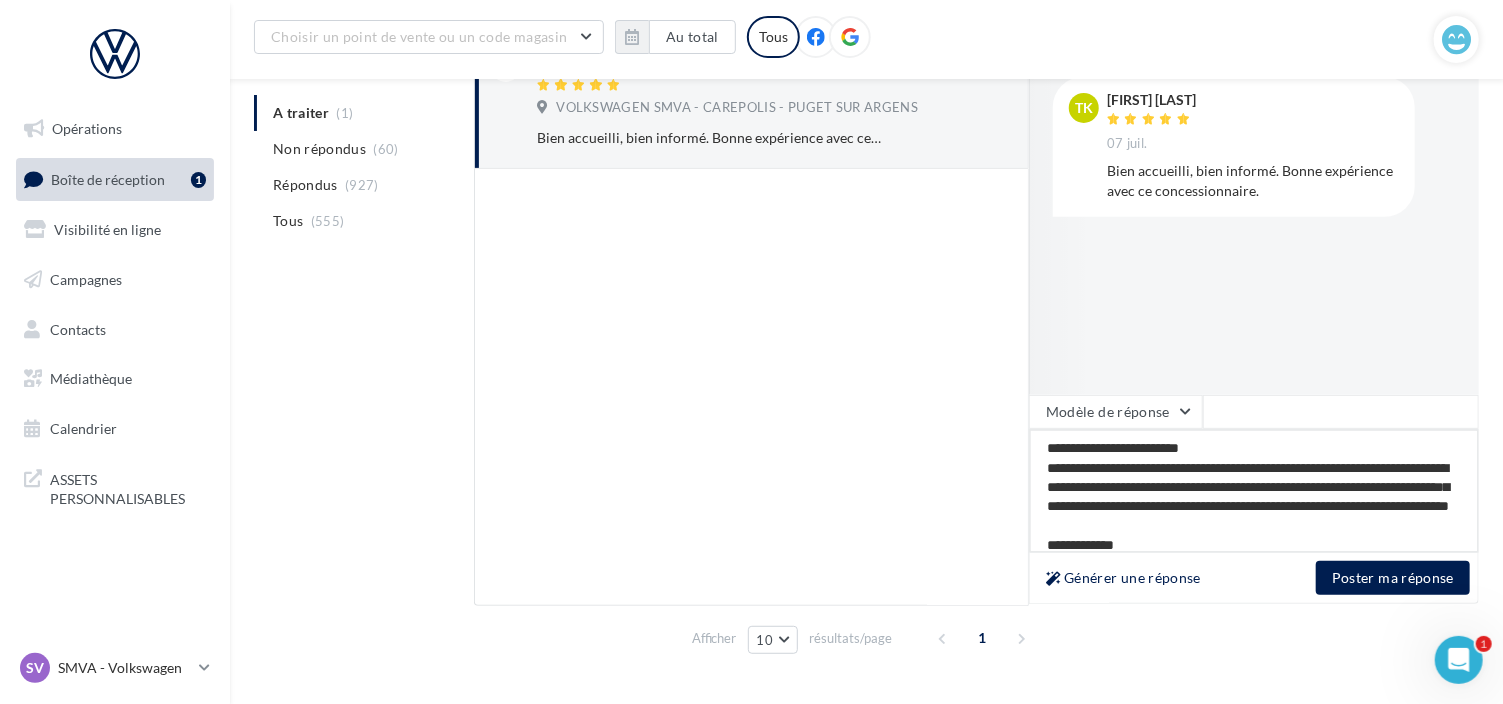 click on "**********" at bounding box center (1254, 491) 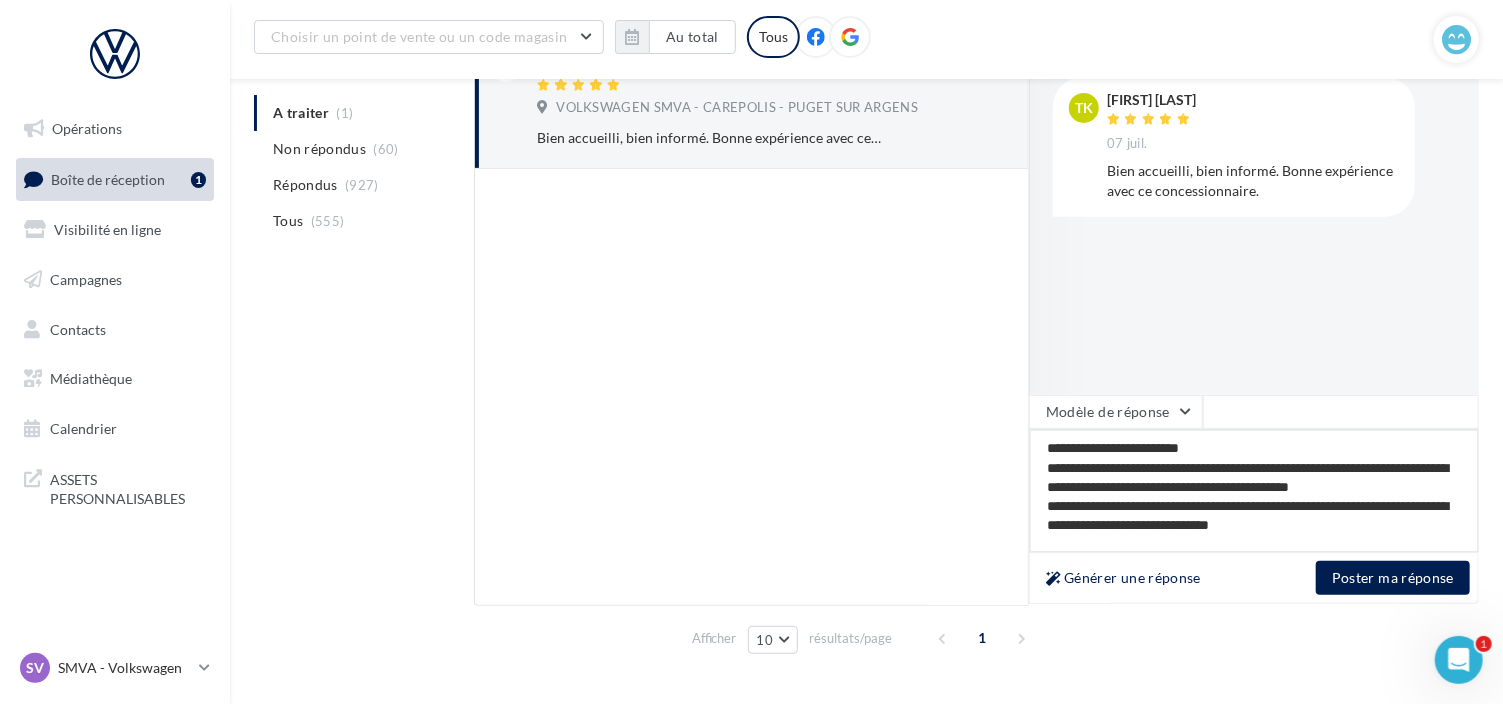click on "**********" at bounding box center [1254, 491] 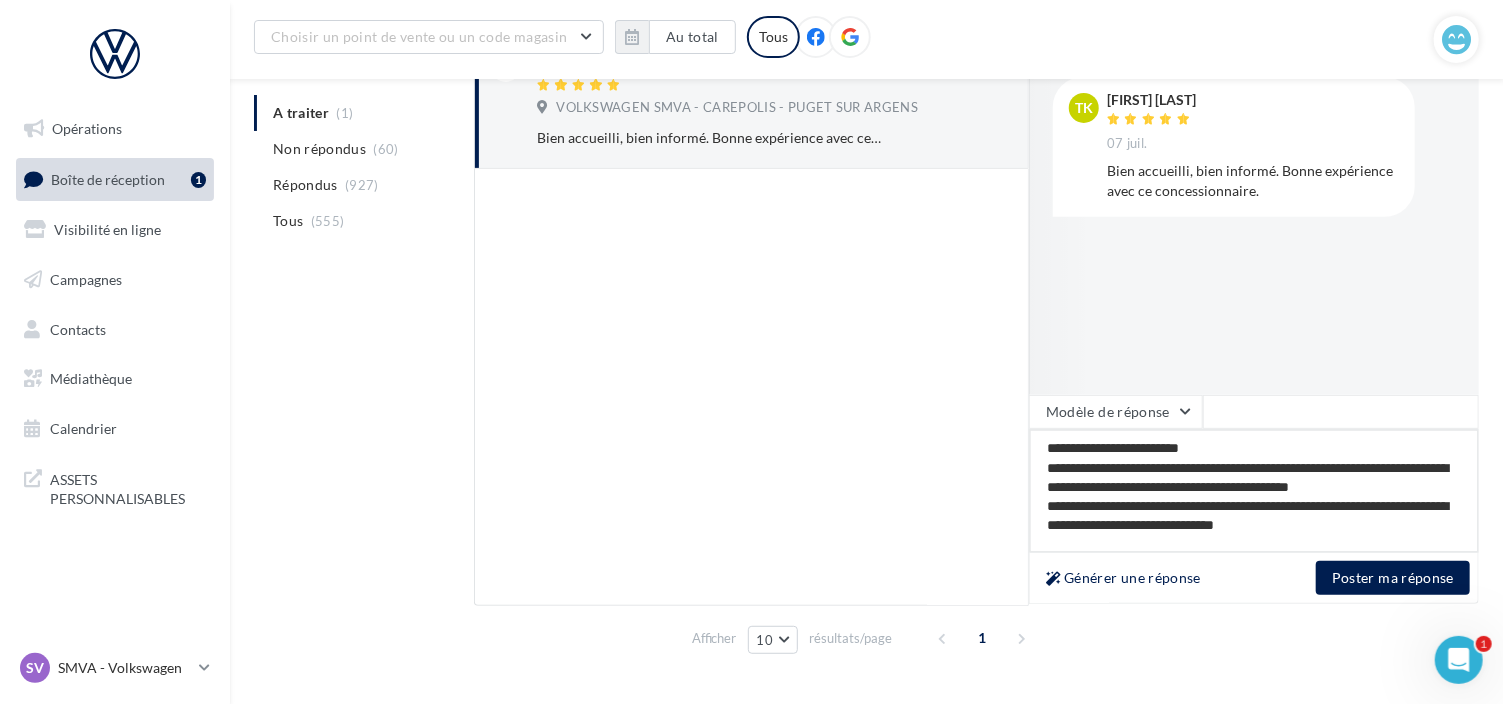 scroll, scrollTop: 1, scrollLeft: 0, axis: vertical 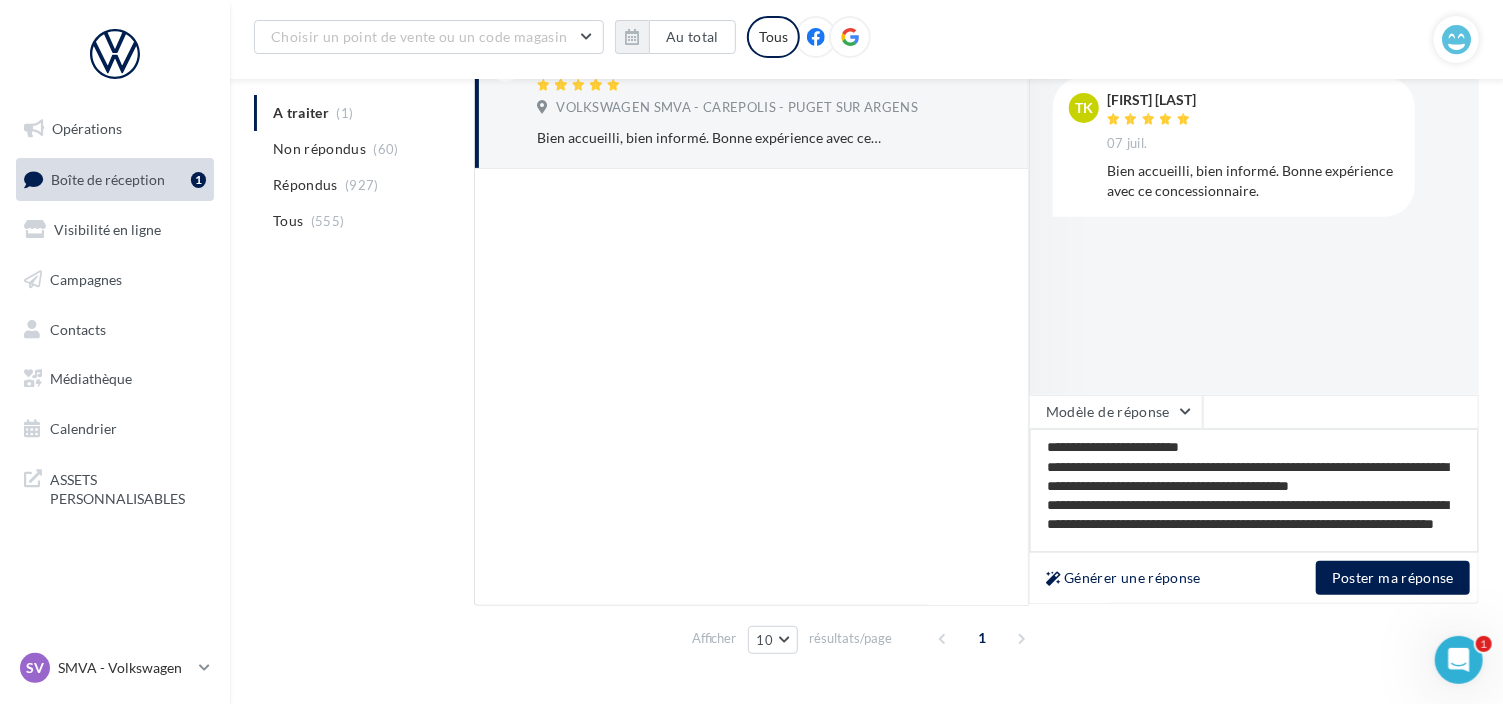click on "**********" at bounding box center [1254, 491] 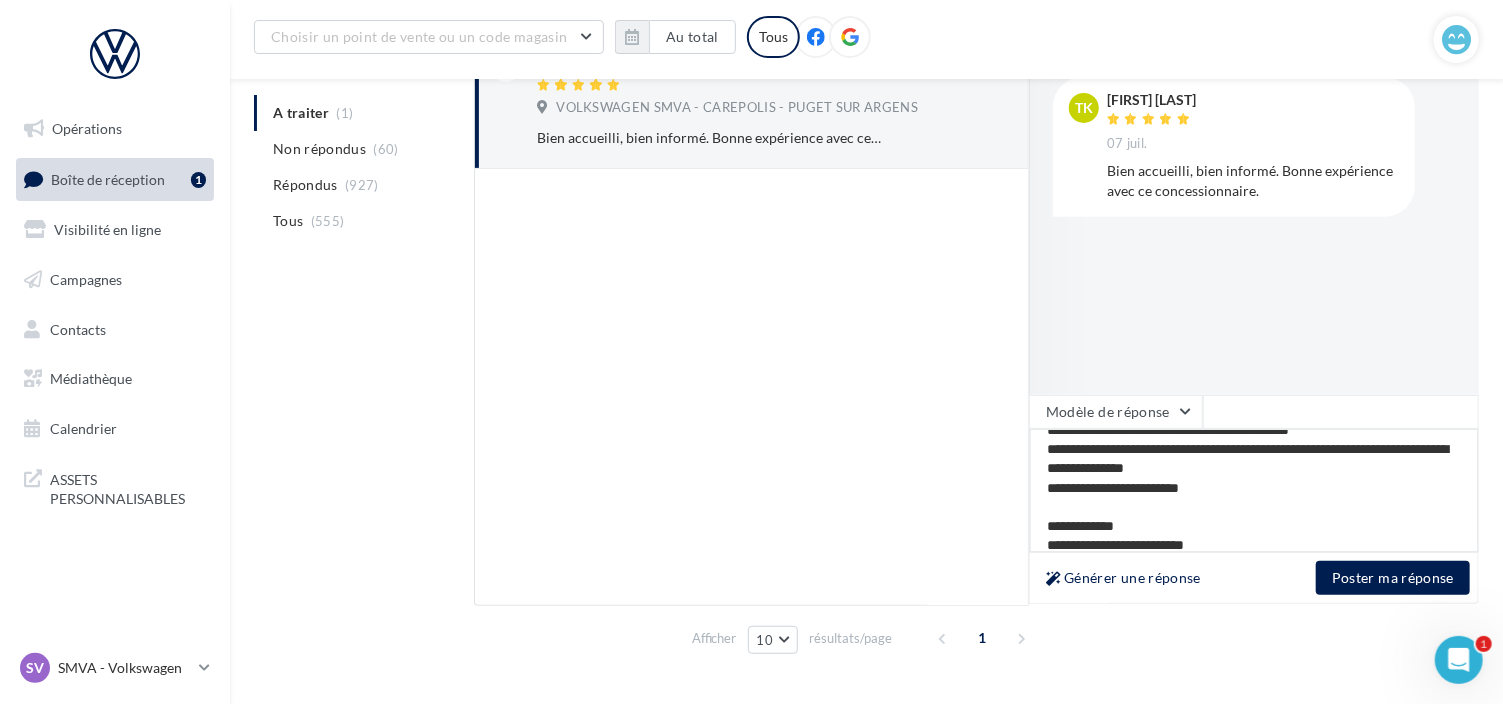 scroll, scrollTop: 87, scrollLeft: 0, axis: vertical 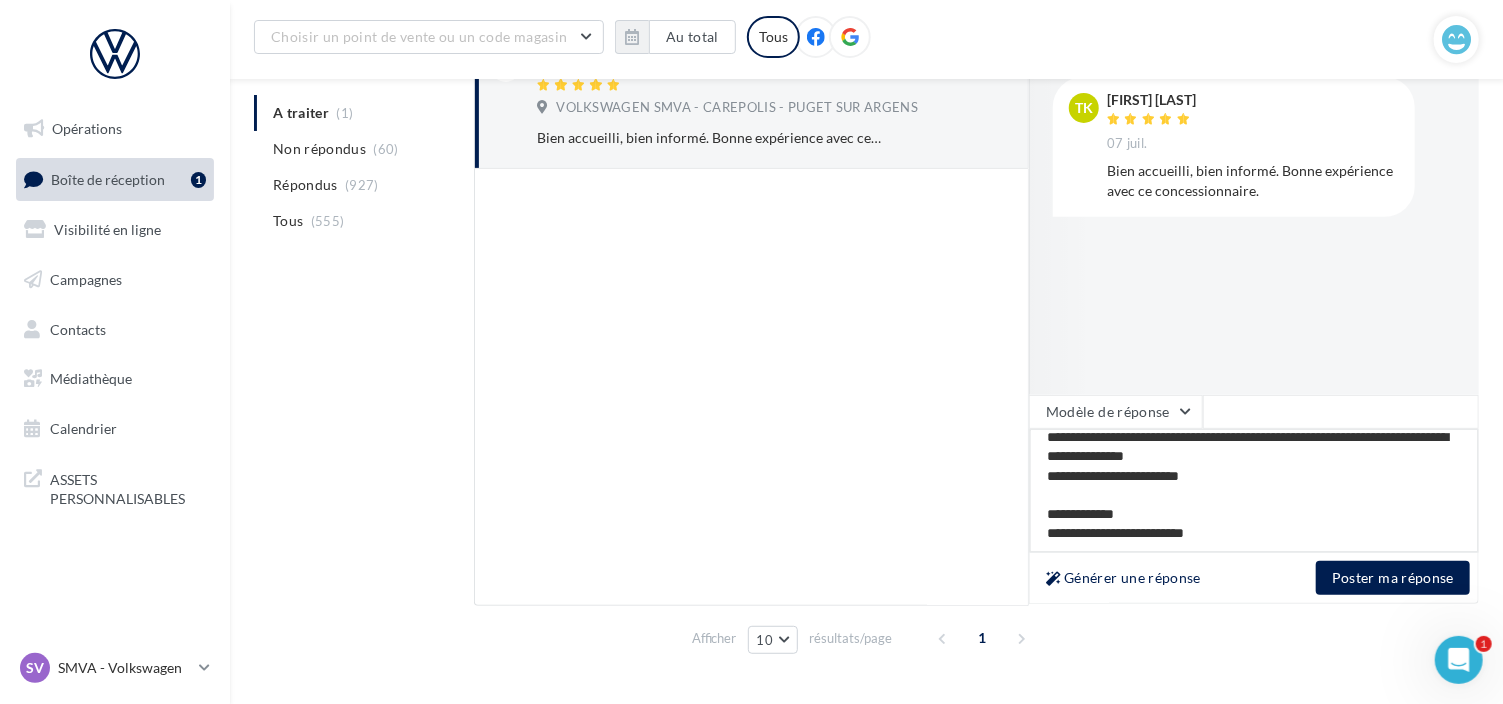 drag, startPoint x: 1063, startPoint y: 481, endPoint x: 1319, endPoint y: 536, distance: 261.84155 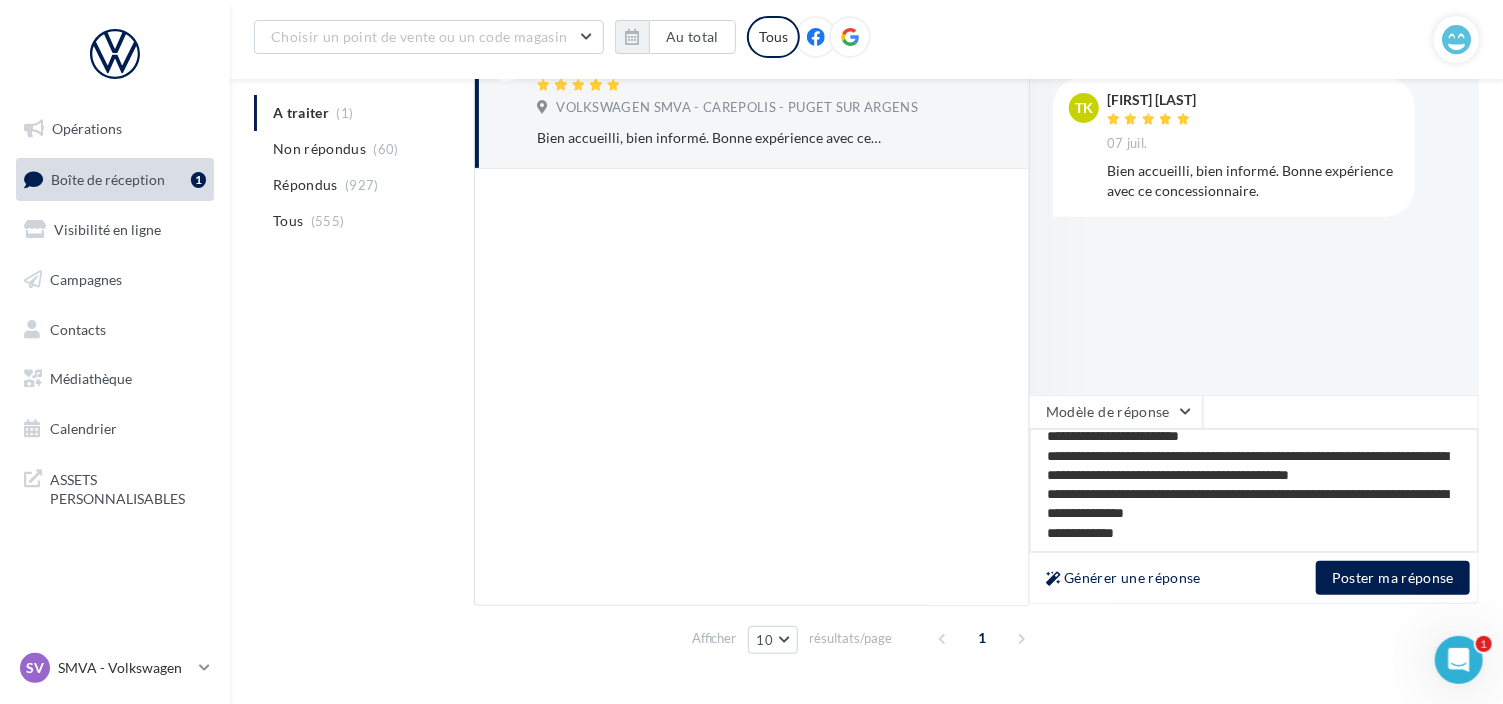 scroll, scrollTop: 40, scrollLeft: 0, axis: vertical 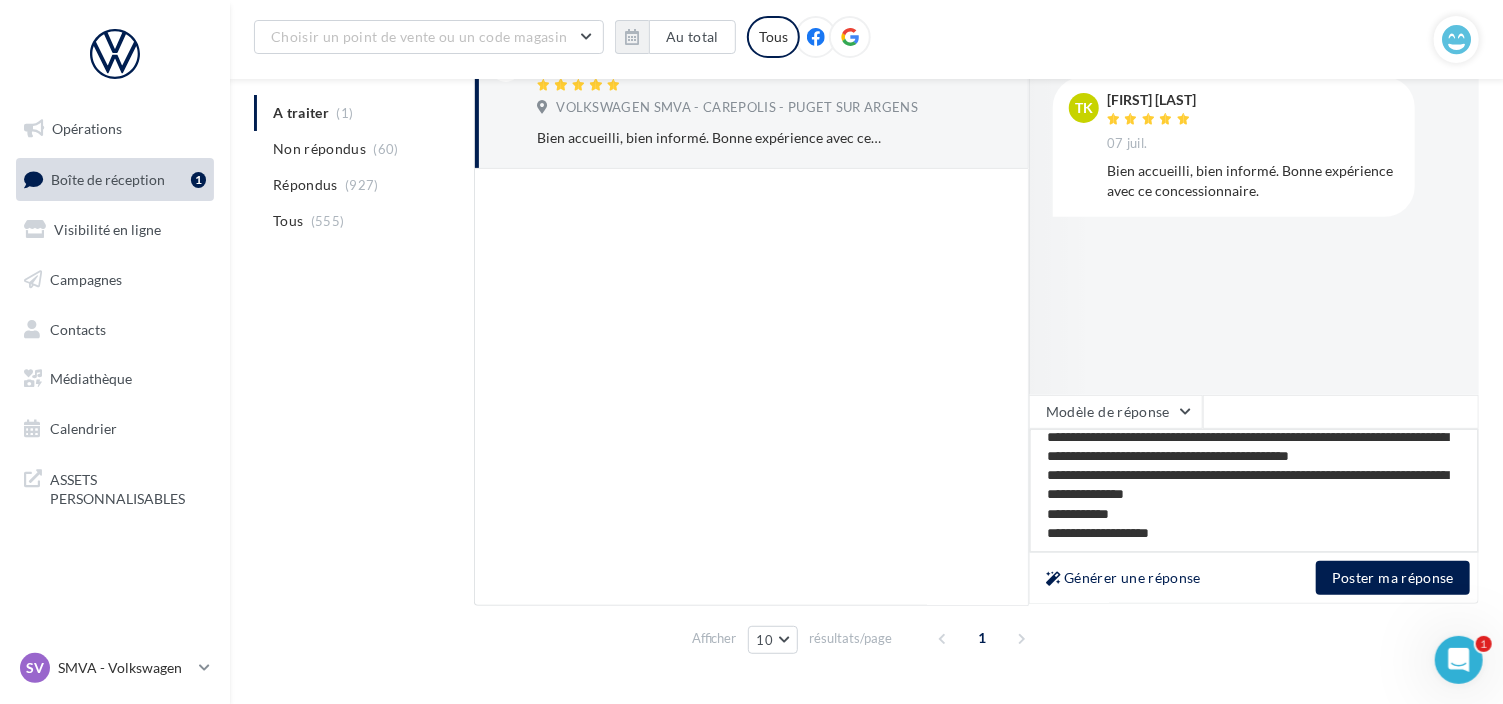 click on "**********" at bounding box center [1254, 491] 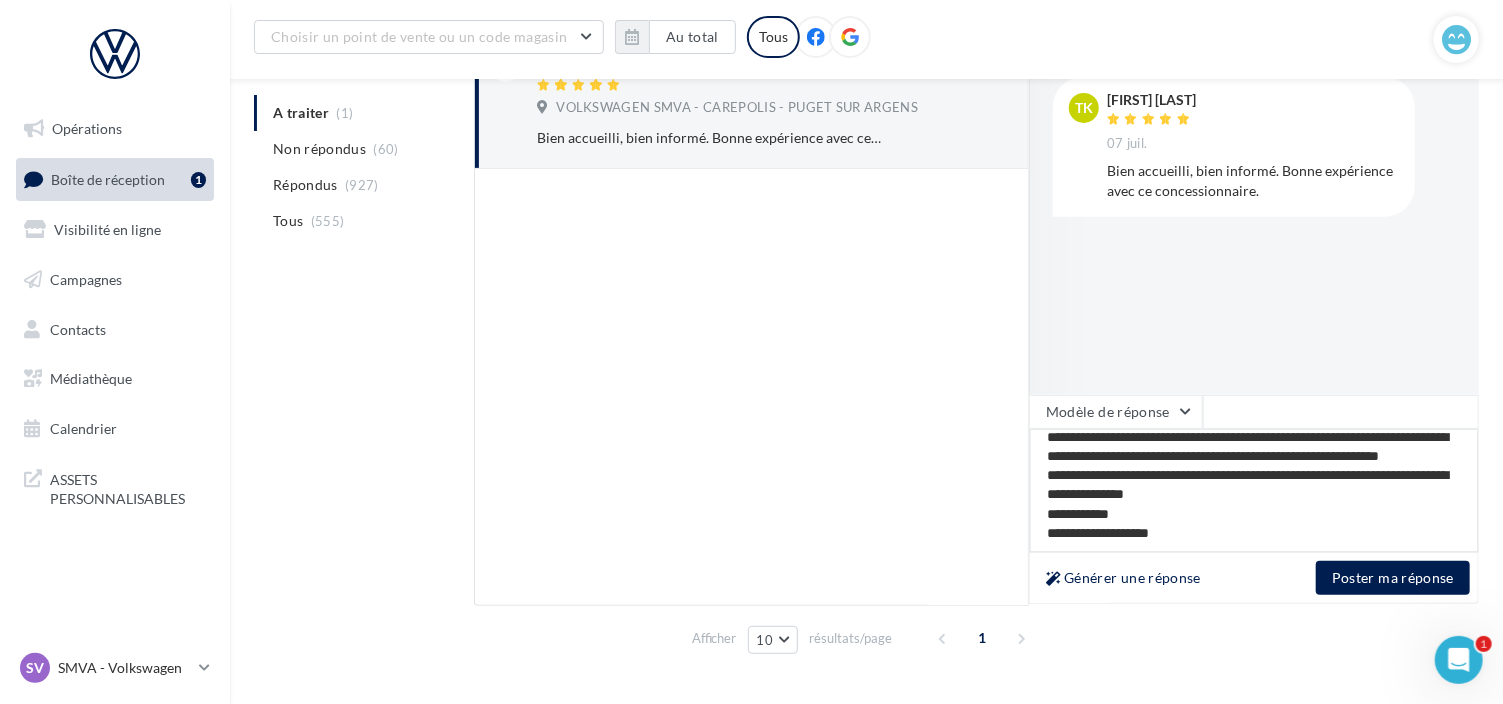 click on "**********" at bounding box center [1254, 491] 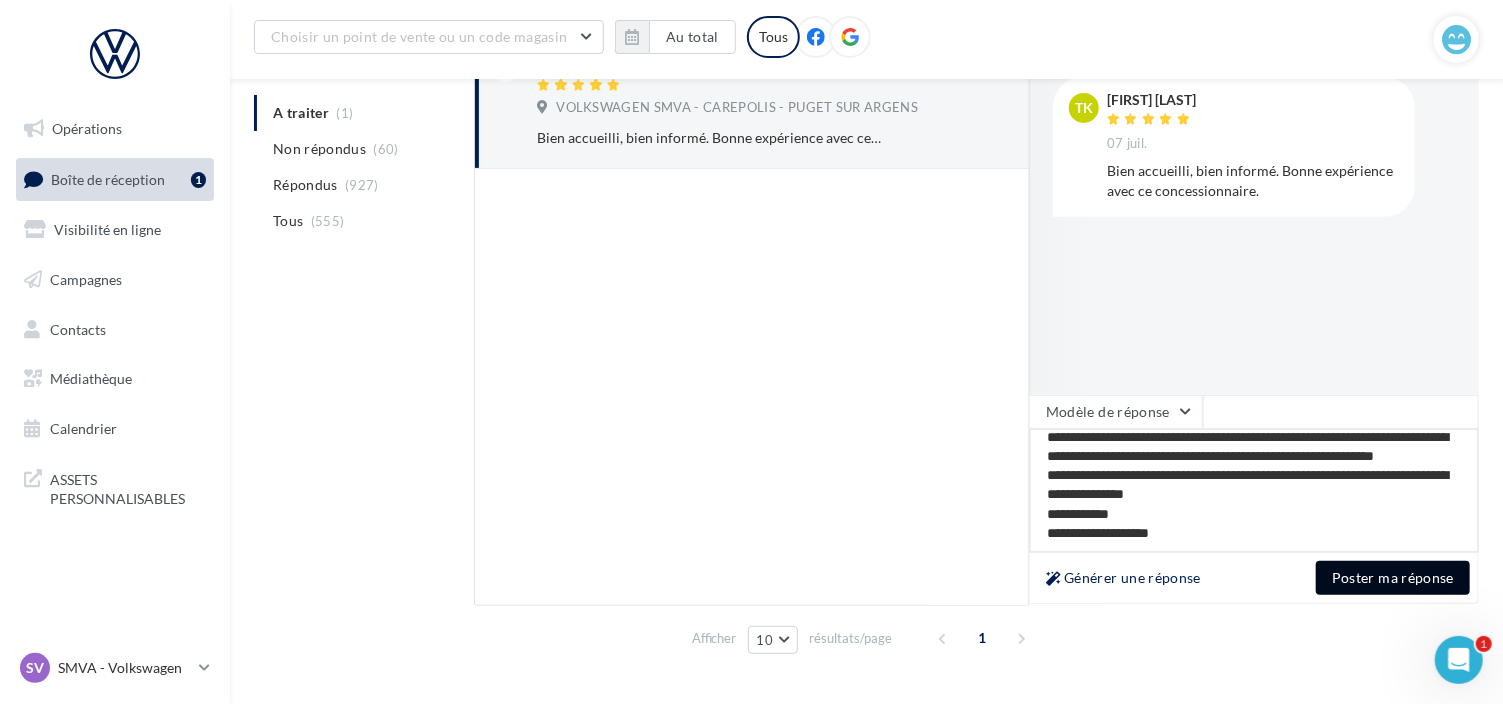 type on "**********" 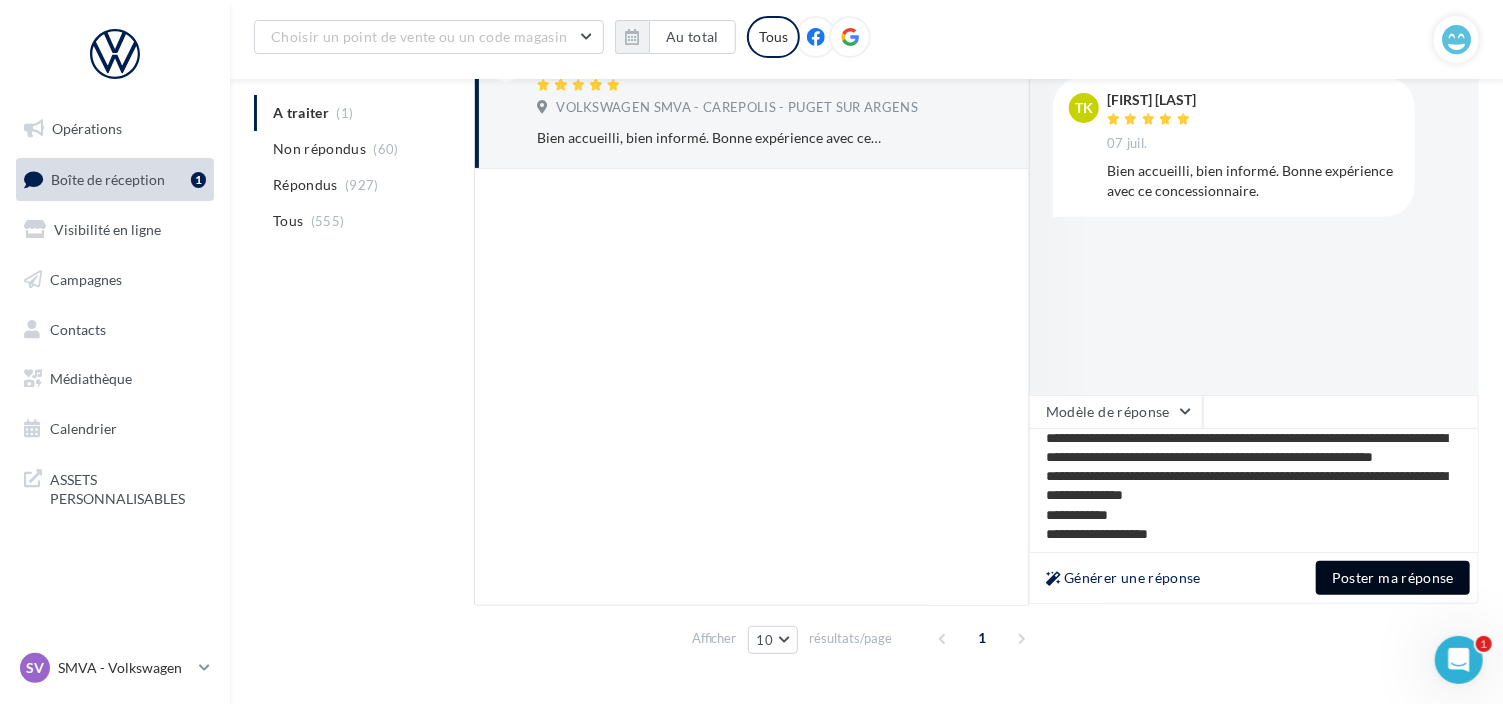 scroll, scrollTop: 39, scrollLeft: 0, axis: vertical 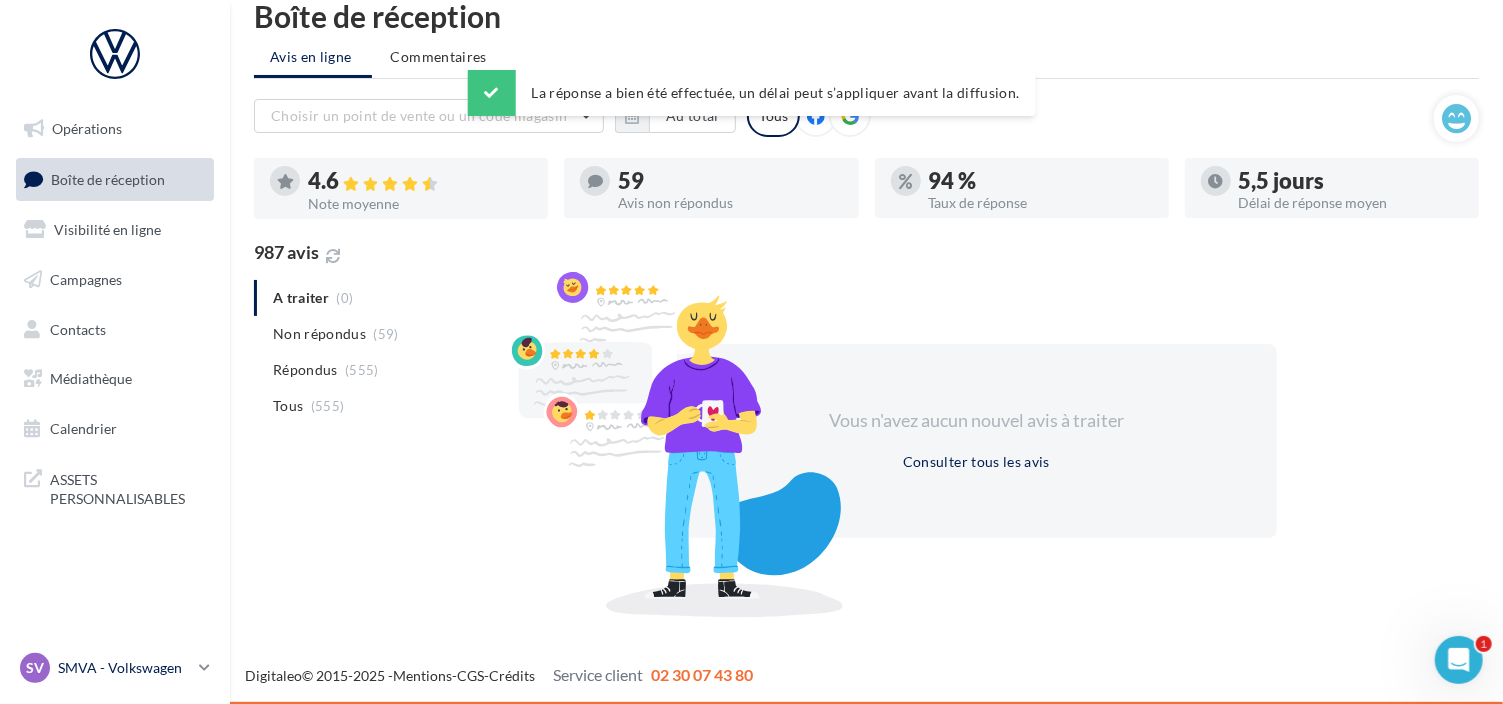 click on "SMVA - Volkswagen" at bounding box center [124, 668] 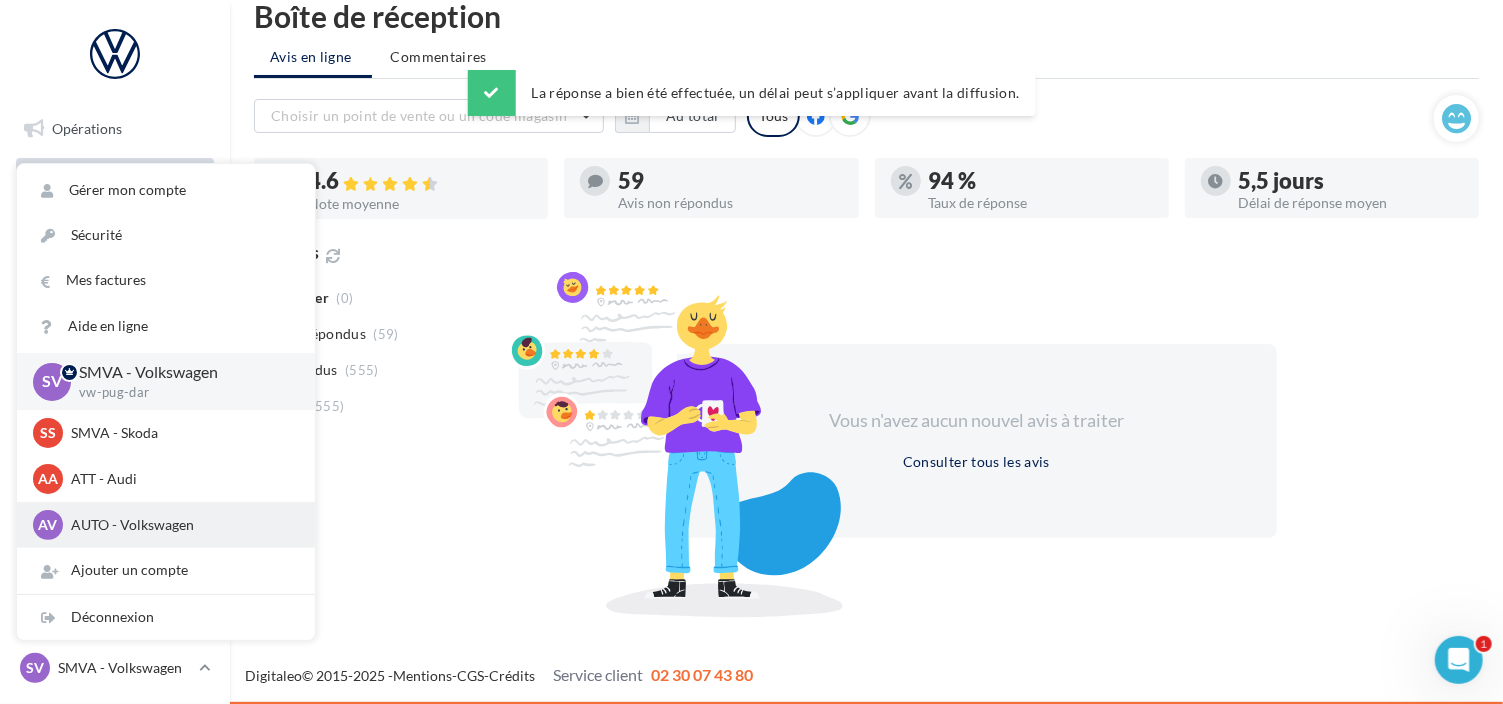 click on "AUTO - Volkswagen" at bounding box center (181, 433) 